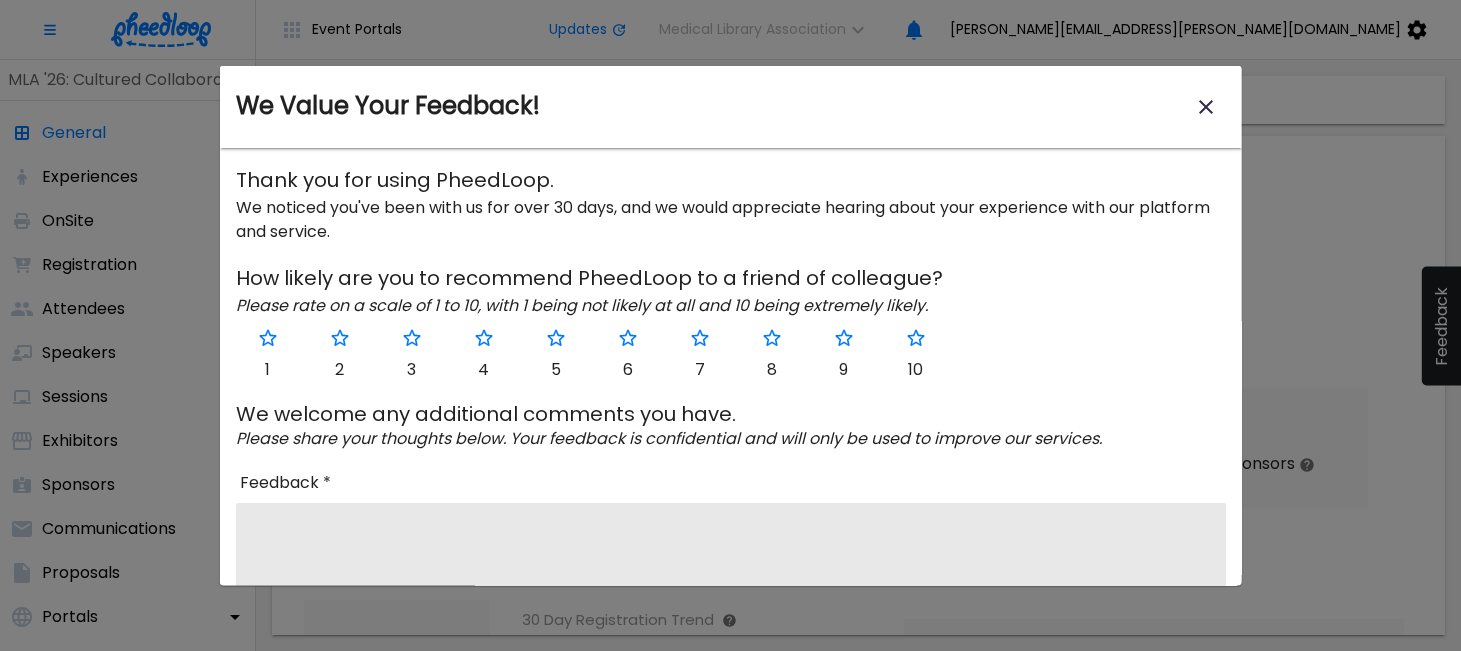 scroll, scrollTop: 0, scrollLeft: 0, axis: both 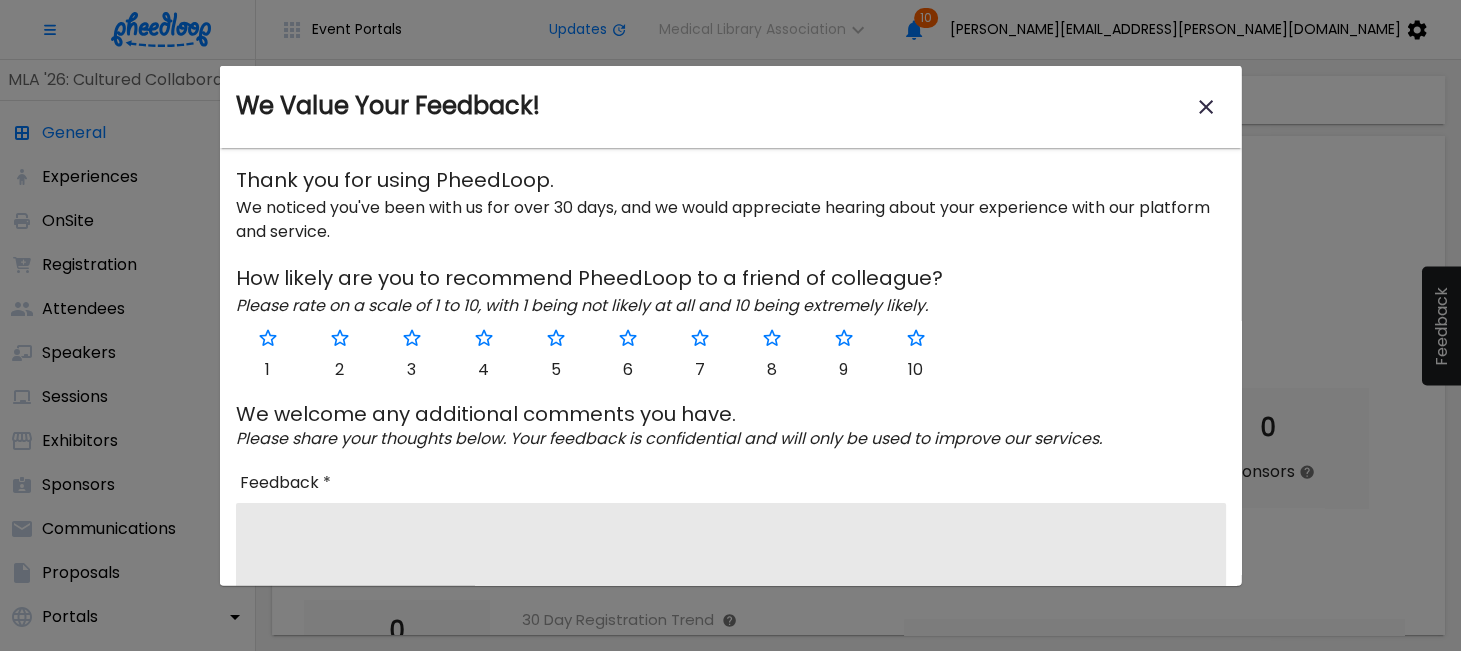 click 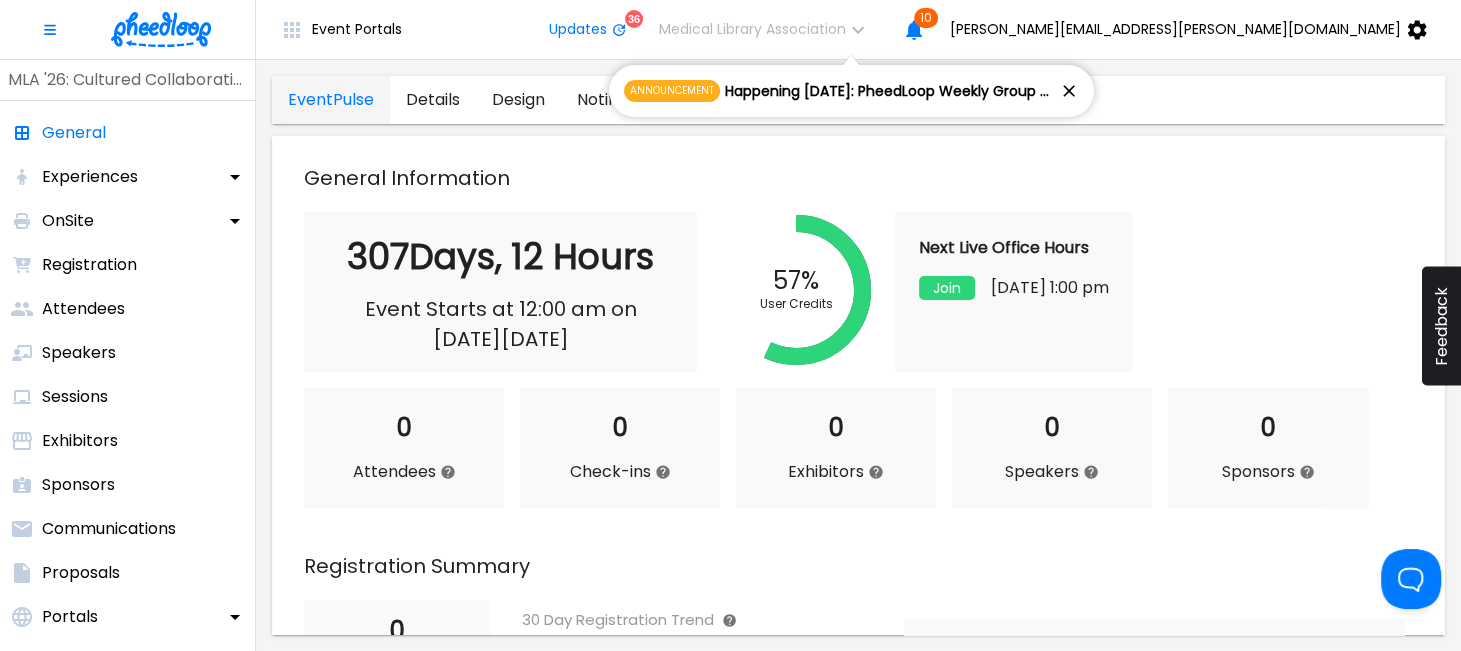 scroll, scrollTop: 0, scrollLeft: 0, axis: both 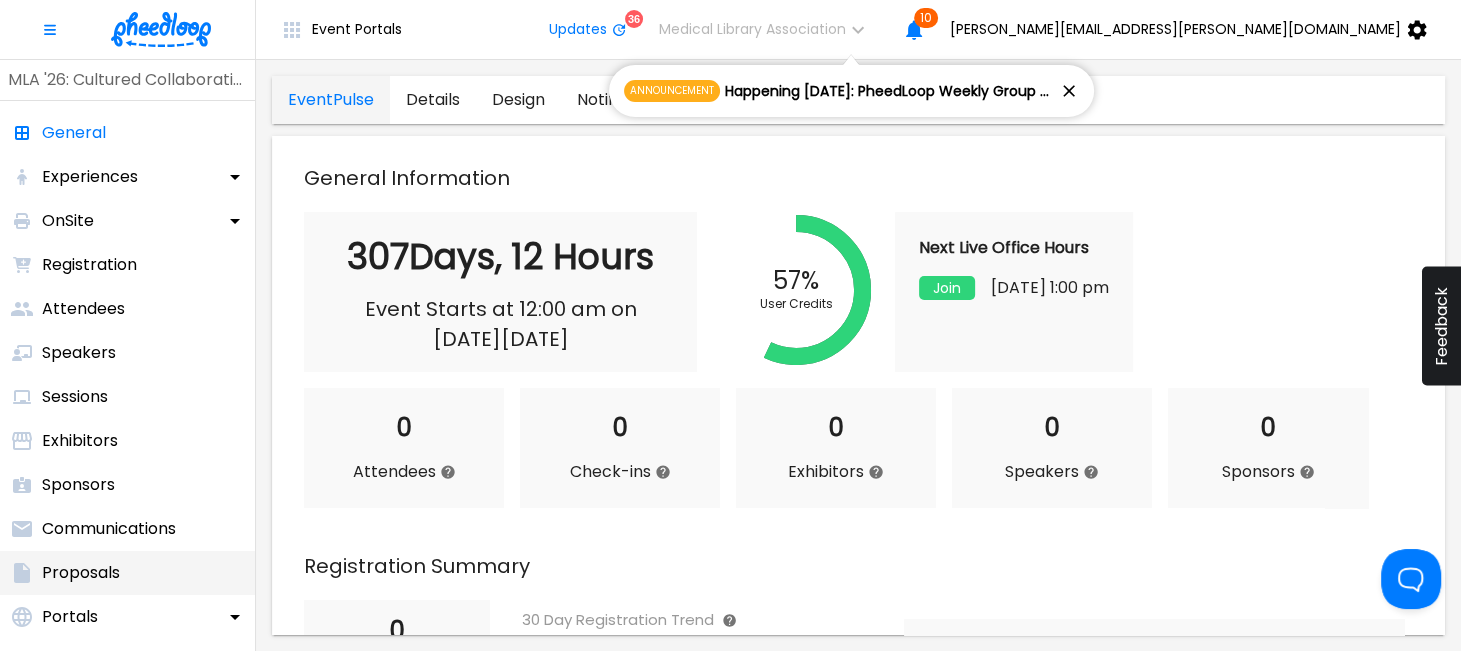 click on "Proposals" at bounding box center (81, 573) 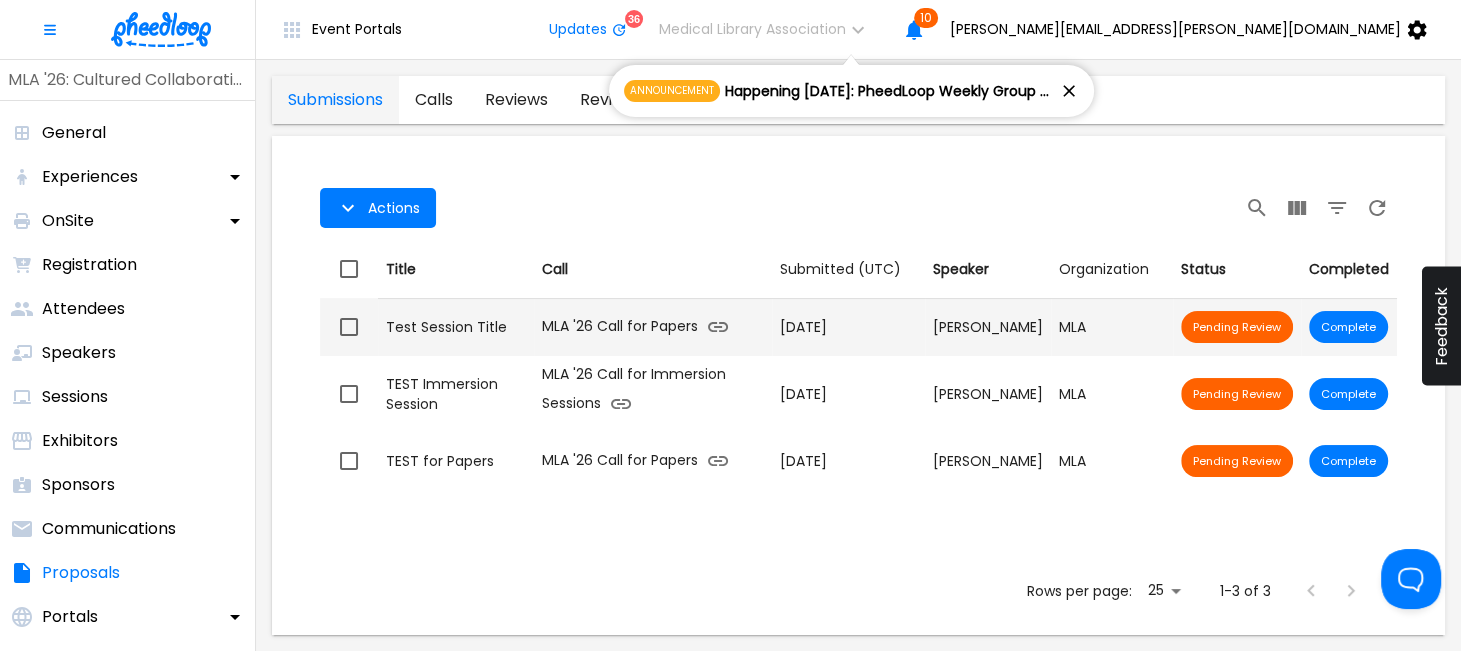click on "MLA '26 Call for Papers" at bounding box center (653, 327) 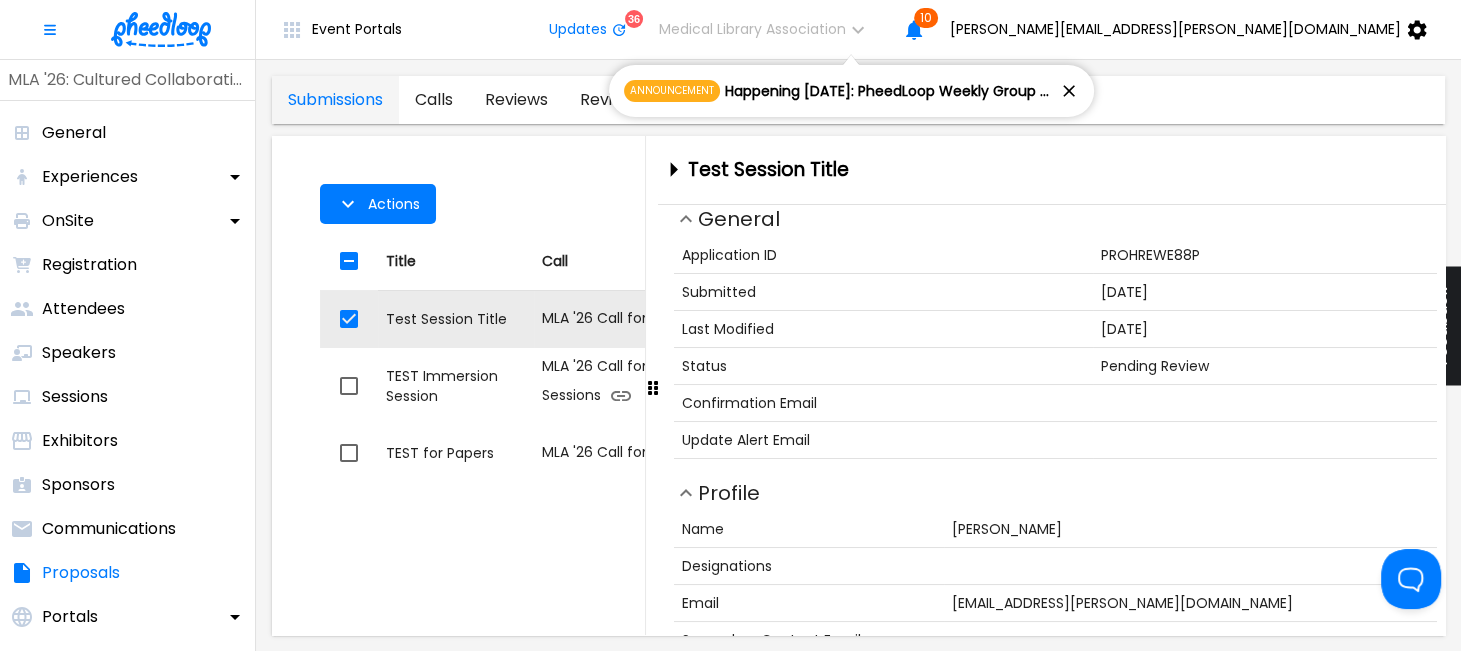 scroll, scrollTop: 520, scrollLeft: 0, axis: vertical 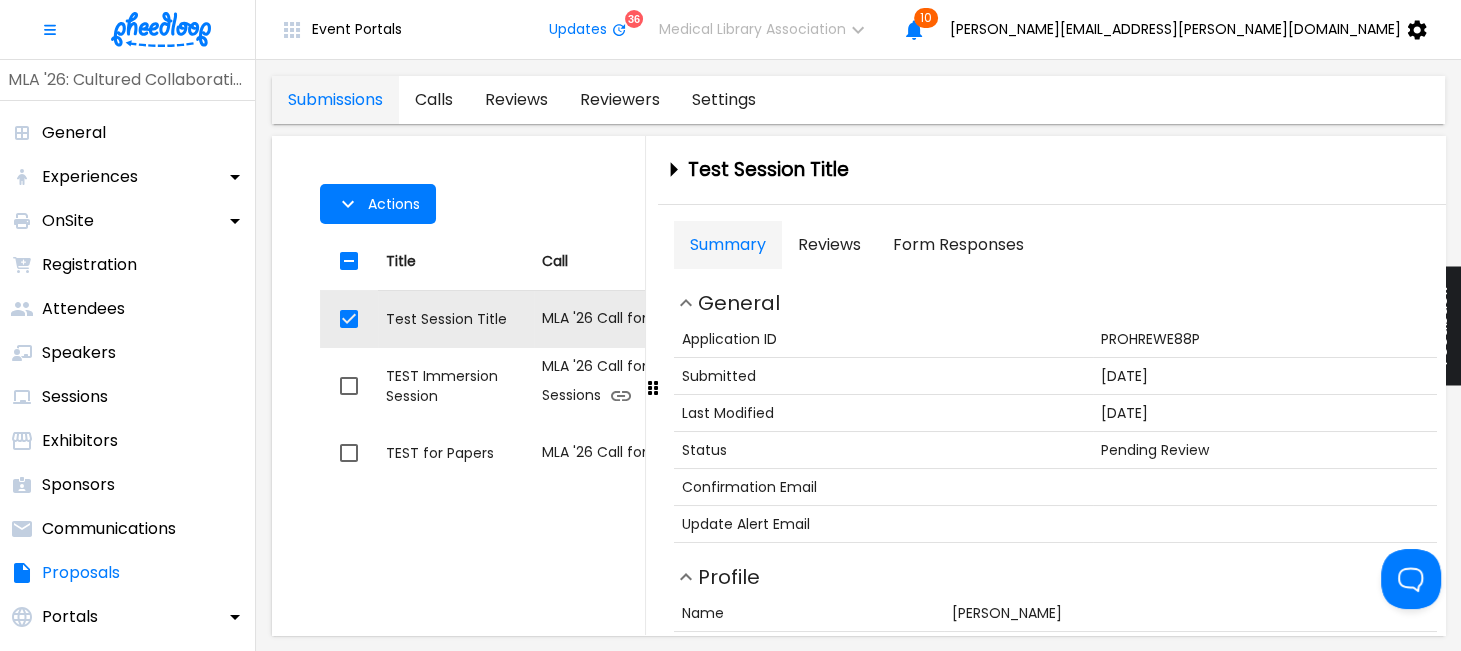 click on "Form Responses" at bounding box center (958, 245) 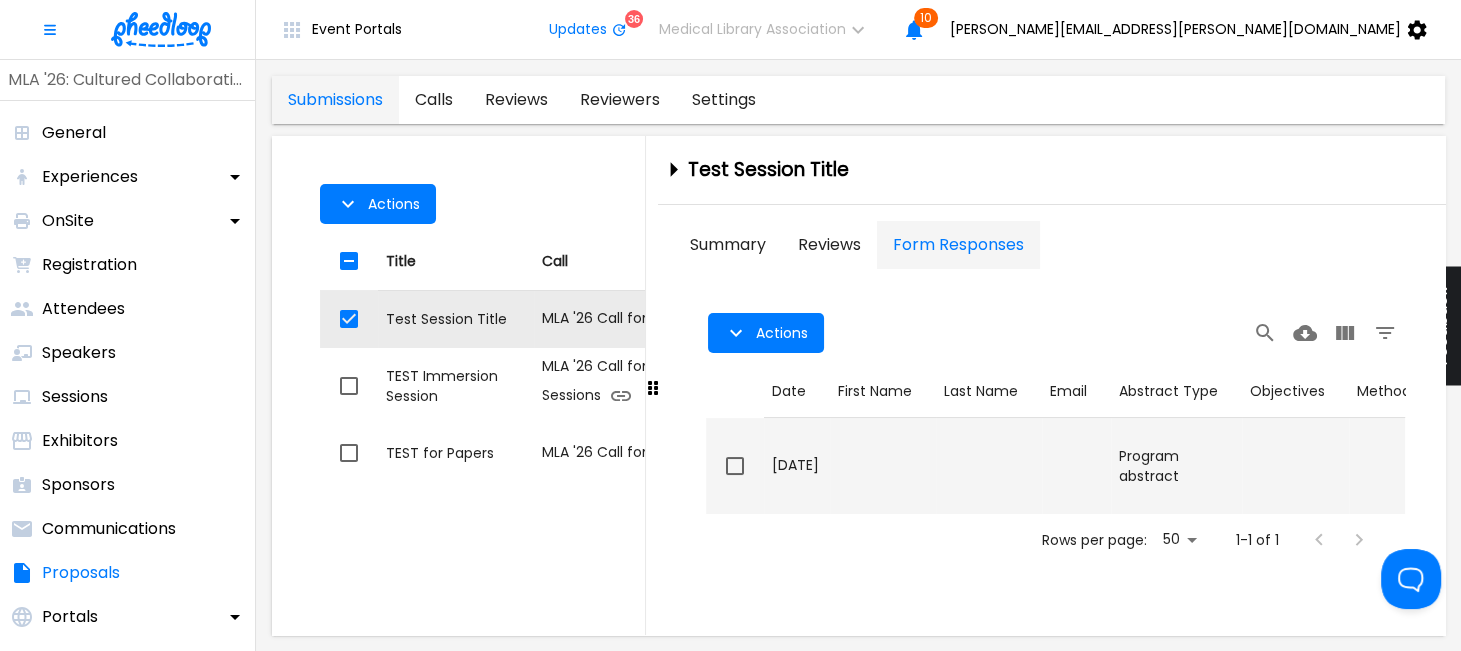 click on "[DATE]" at bounding box center (797, 465) 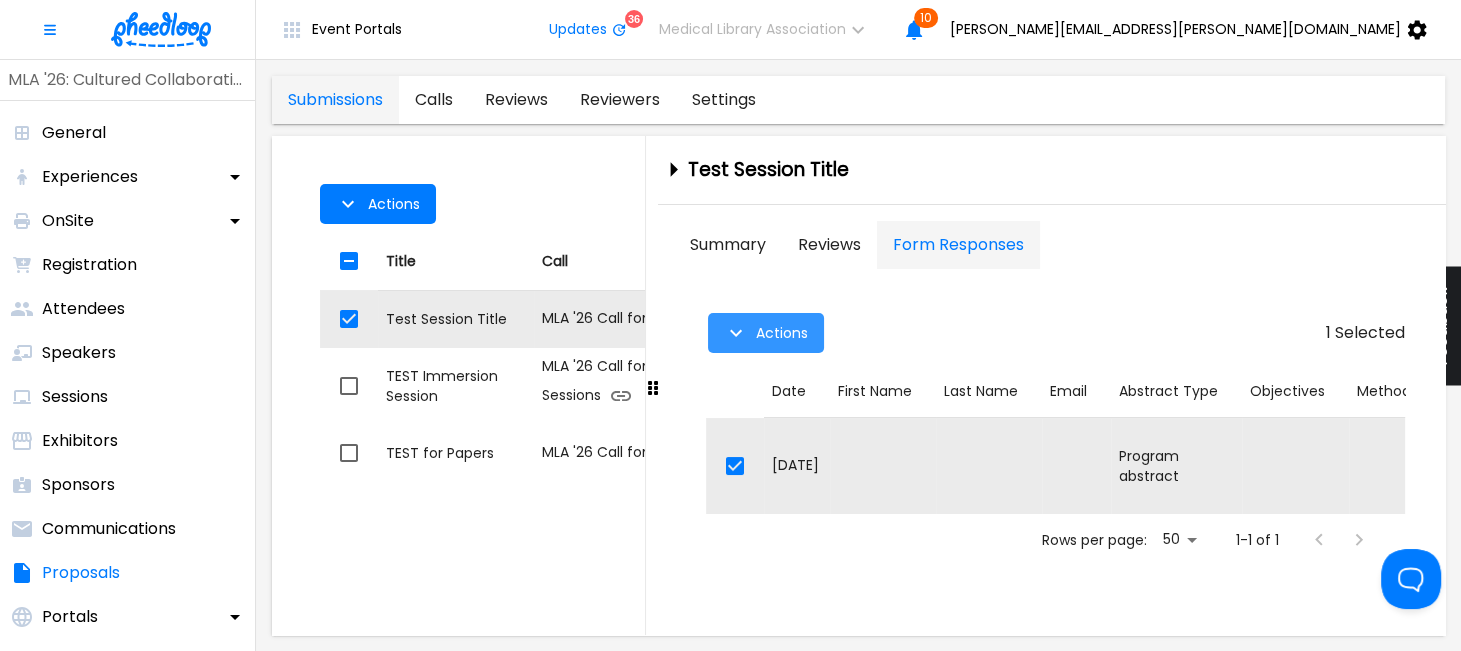 click on "Actions" at bounding box center (782, 333) 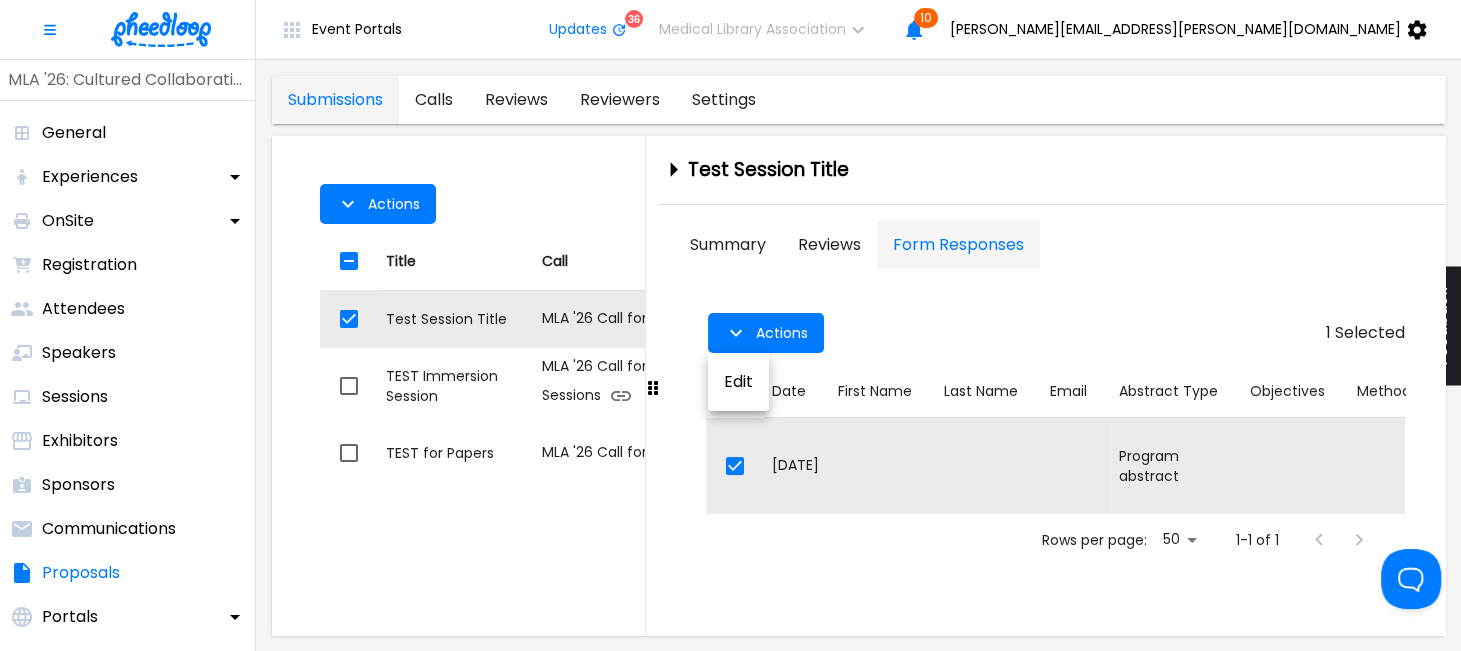 click at bounding box center [730, 325] 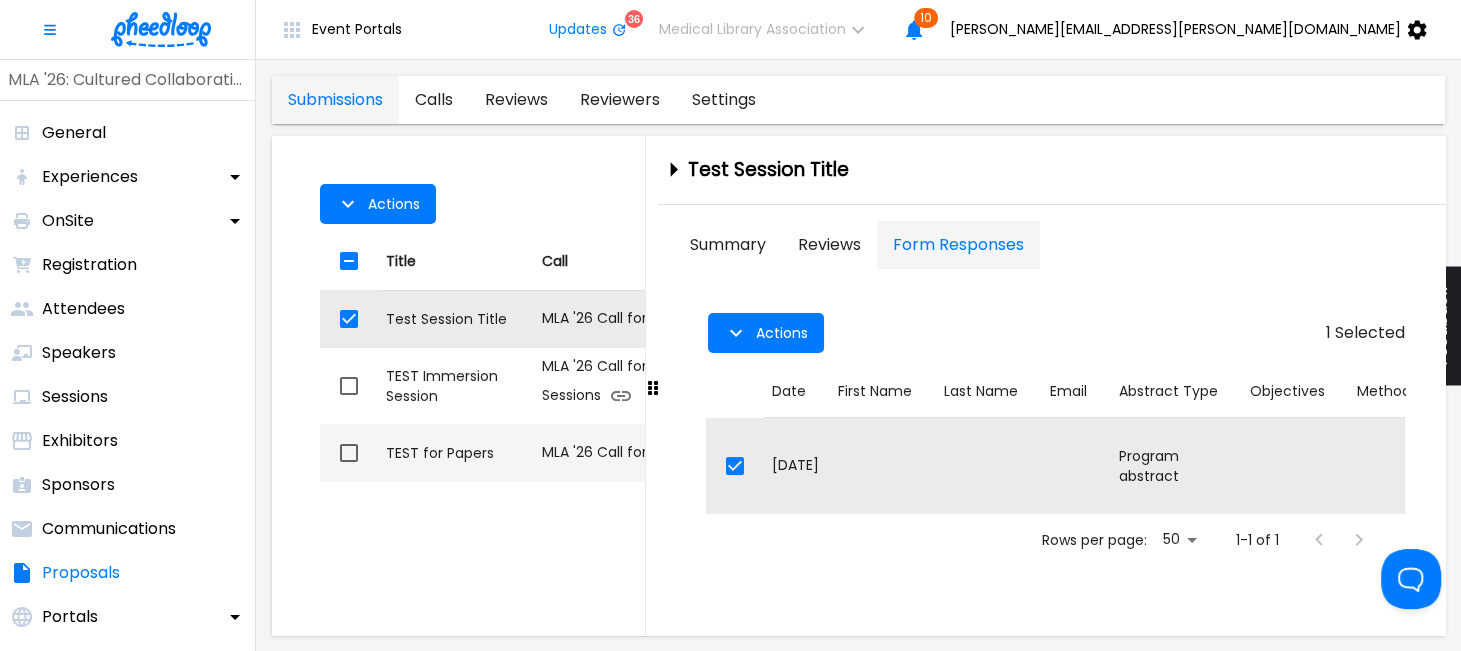 click on "TEST for Papers" at bounding box center (456, 453) 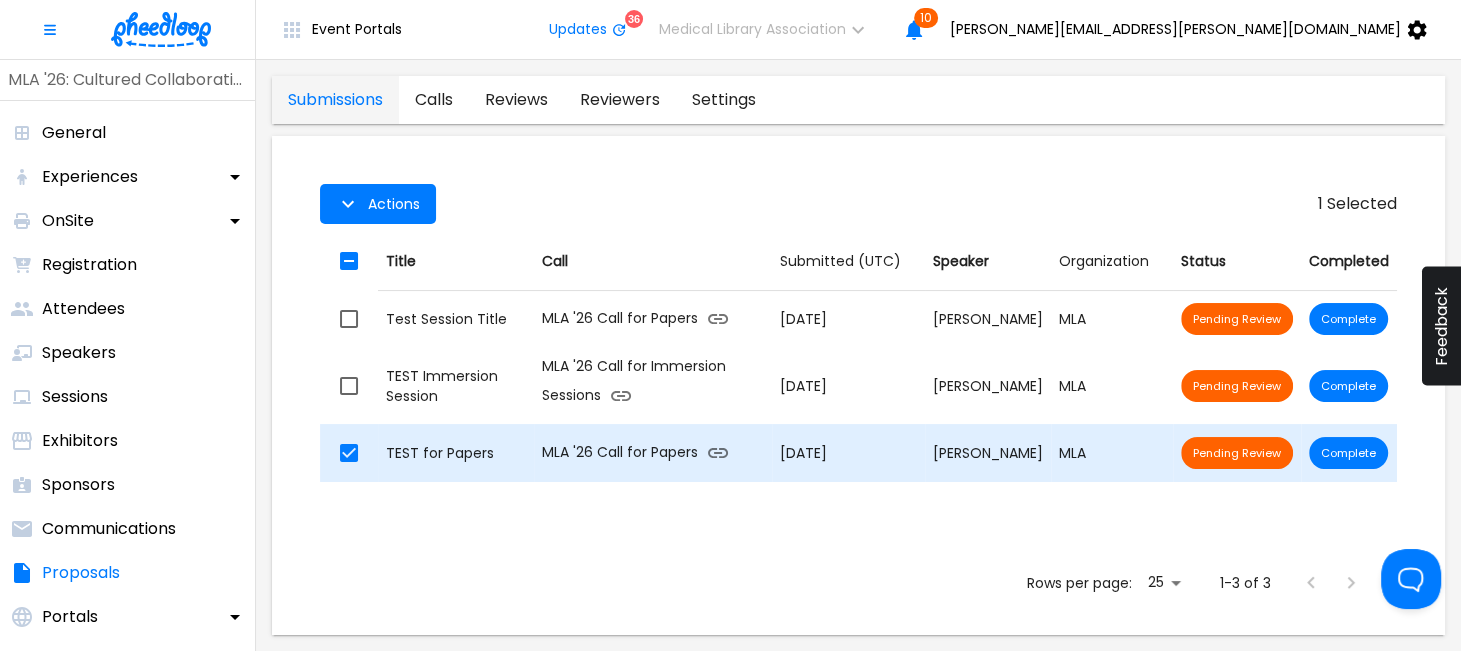 checkbox on "false" 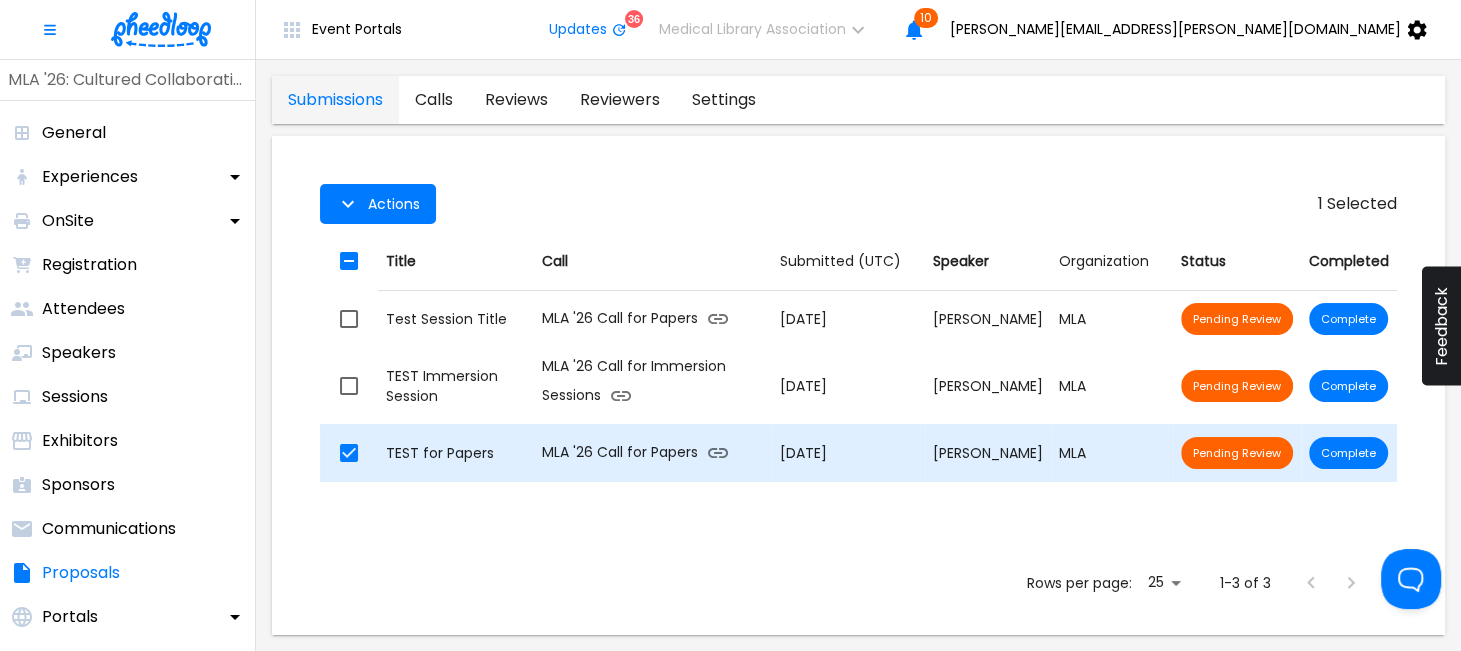 checkbox on "true" 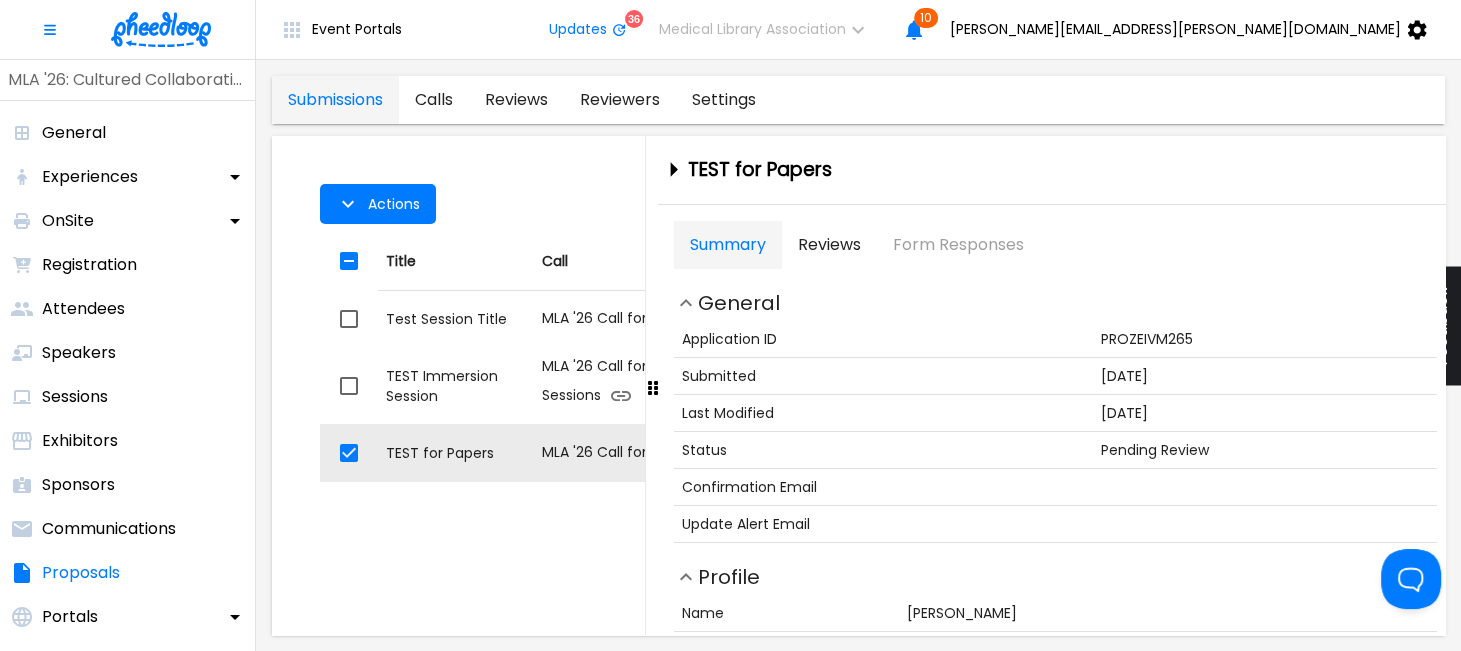 scroll, scrollTop: 0, scrollLeft: 0, axis: both 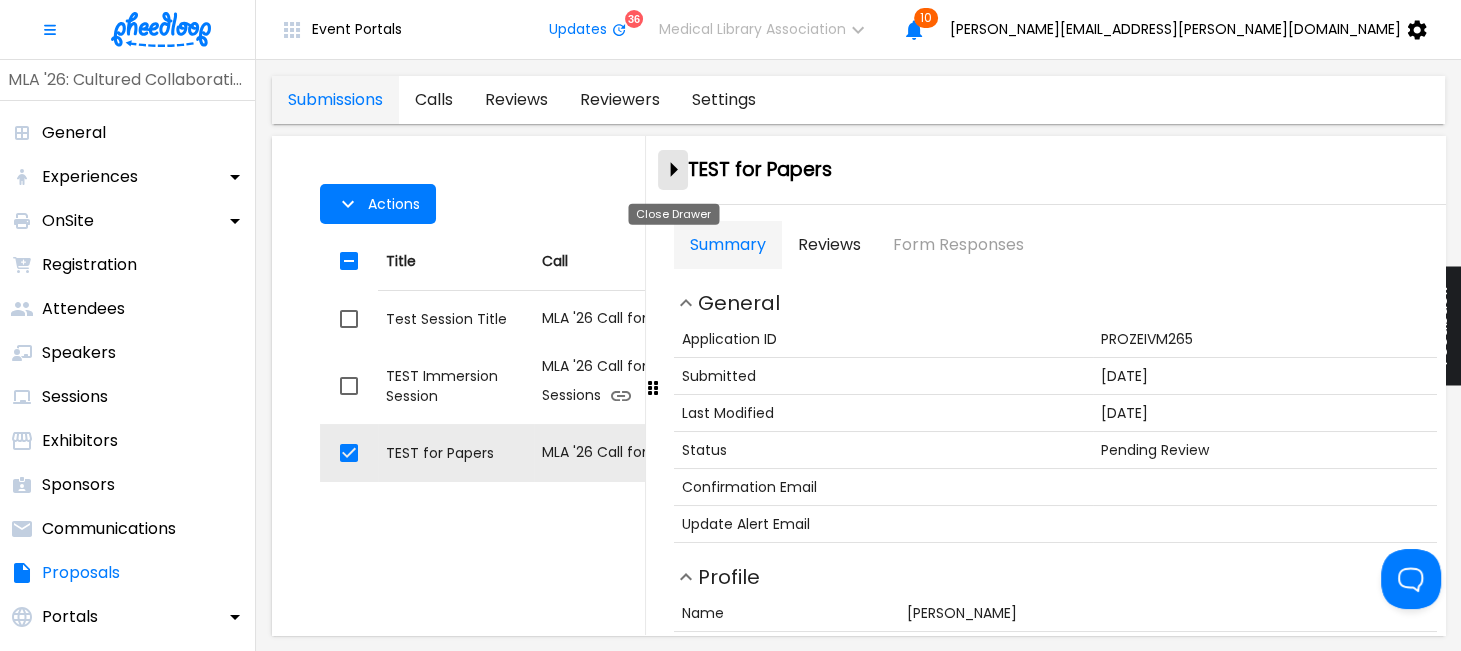 click 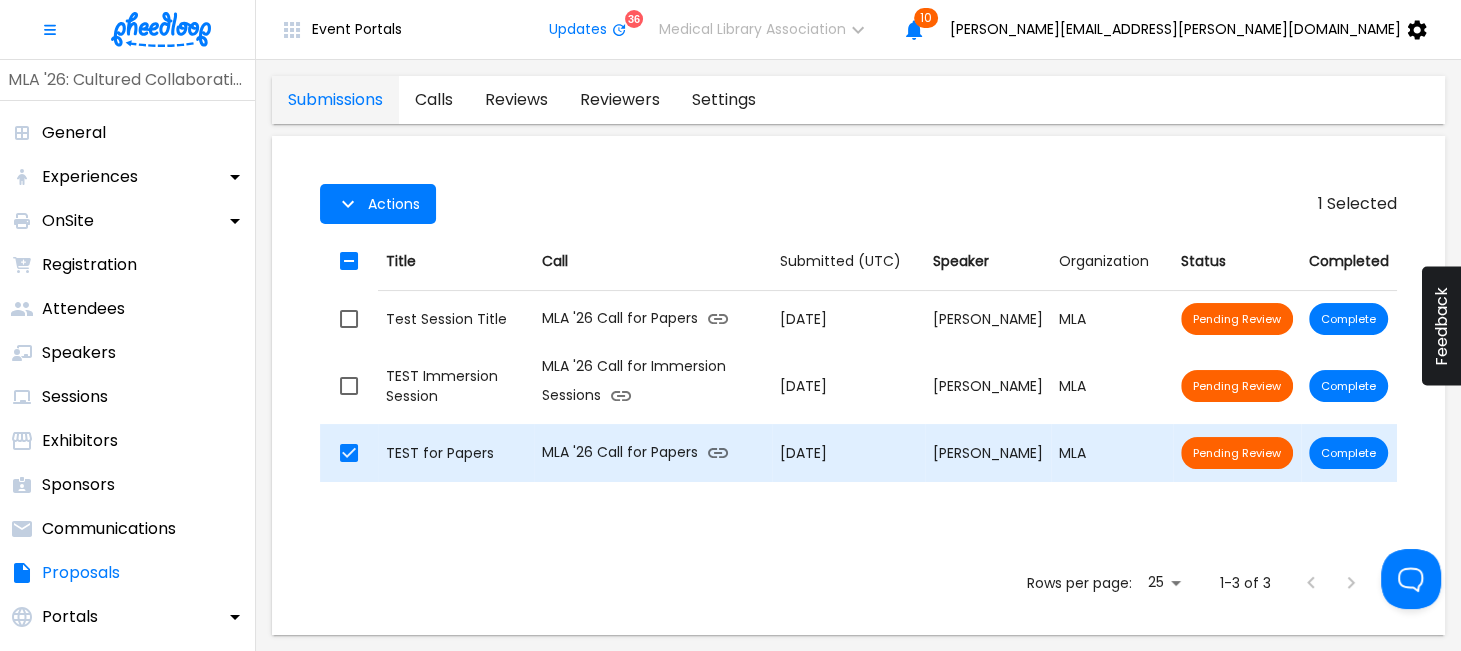 click on "[DATE]" at bounding box center [848, 453] 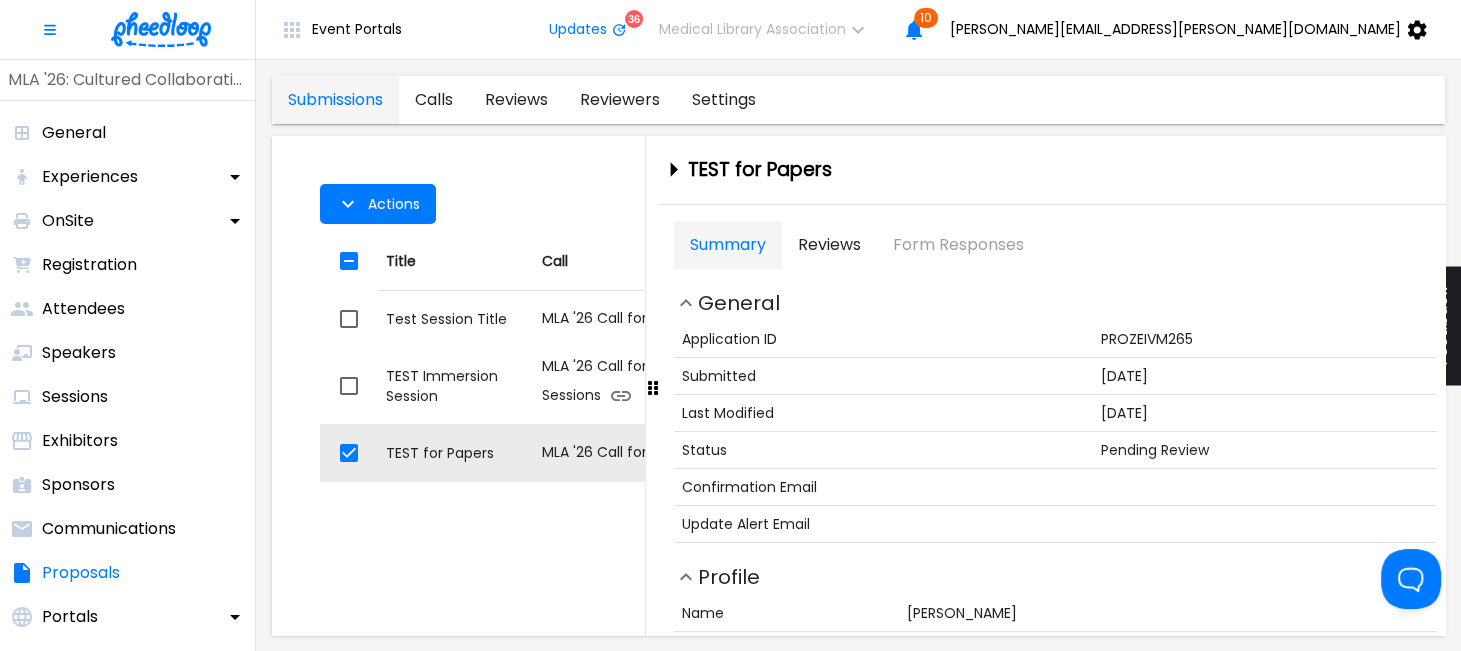 scroll, scrollTop: 0, scrollLeft: 0, axis: both 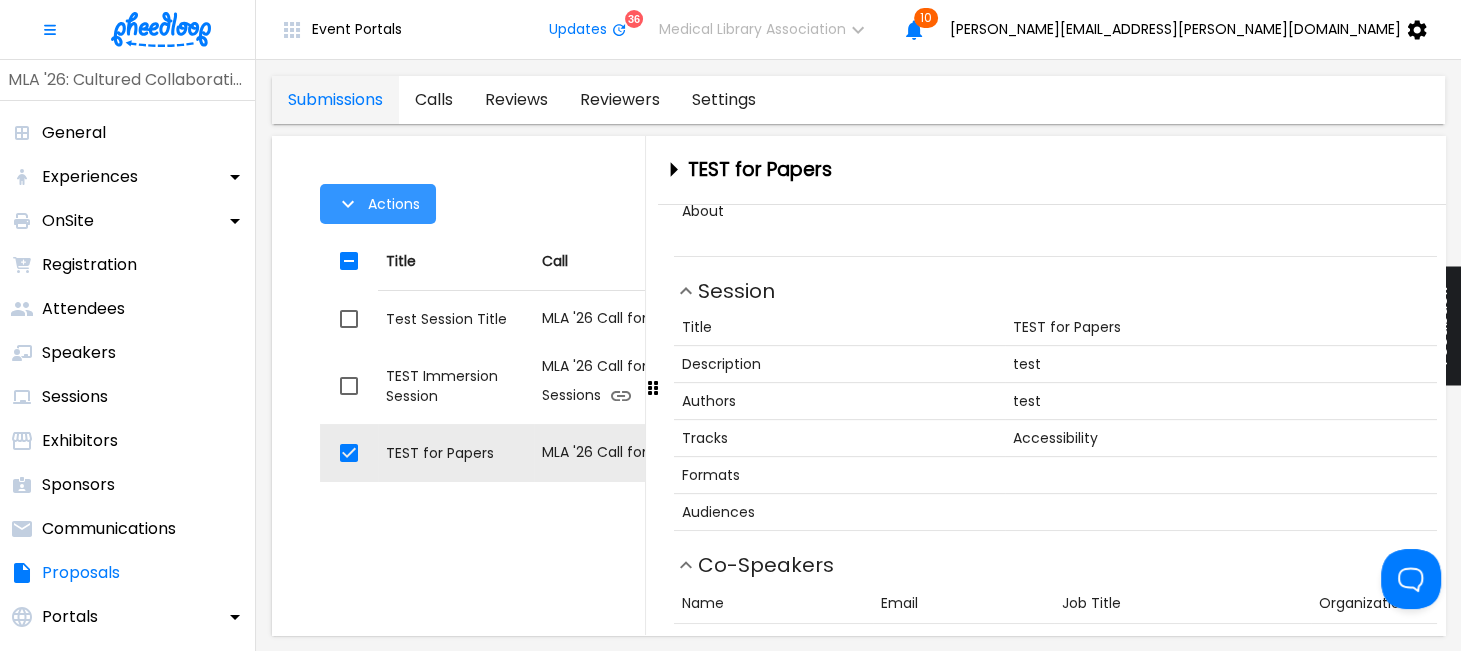 click on "Actions" at bounding box center [394, 204] 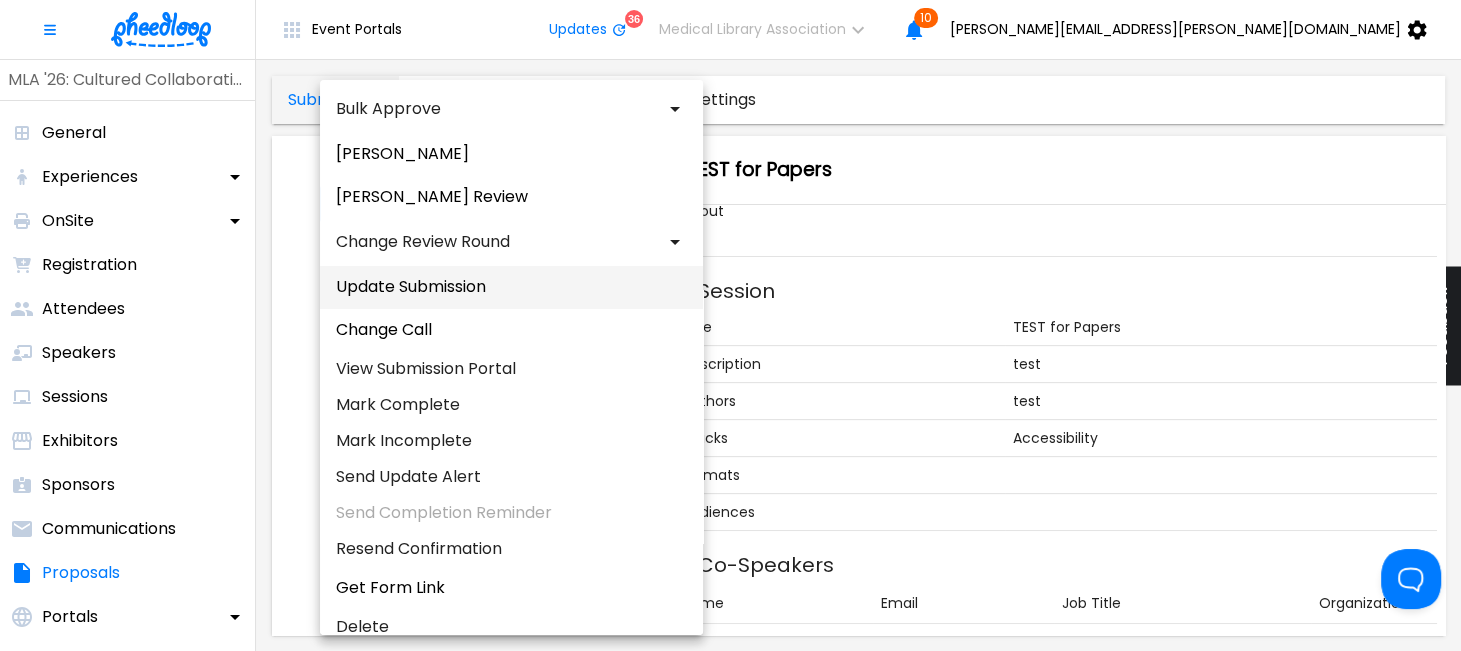 scroll, scrollTop: 63, scrollLeft: 0, axis: vertical 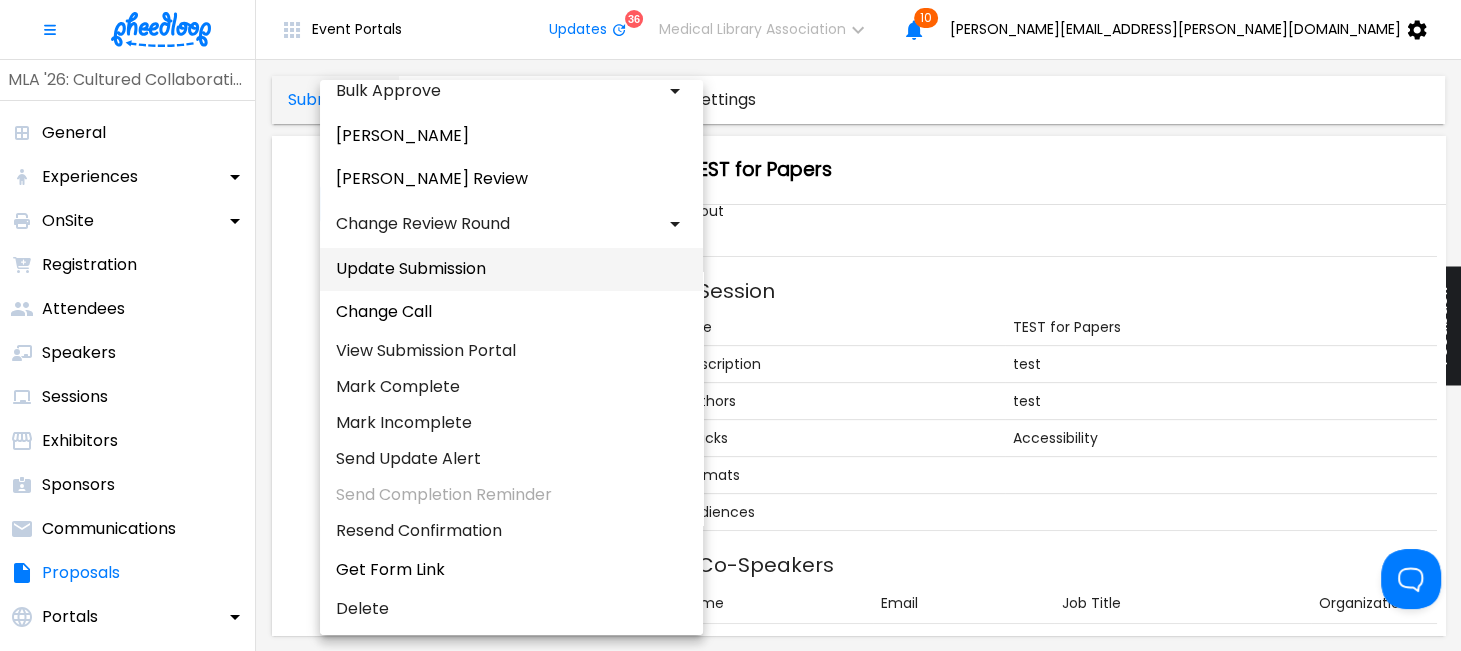 click on "Update Submission" at bounding box center (511, 269) 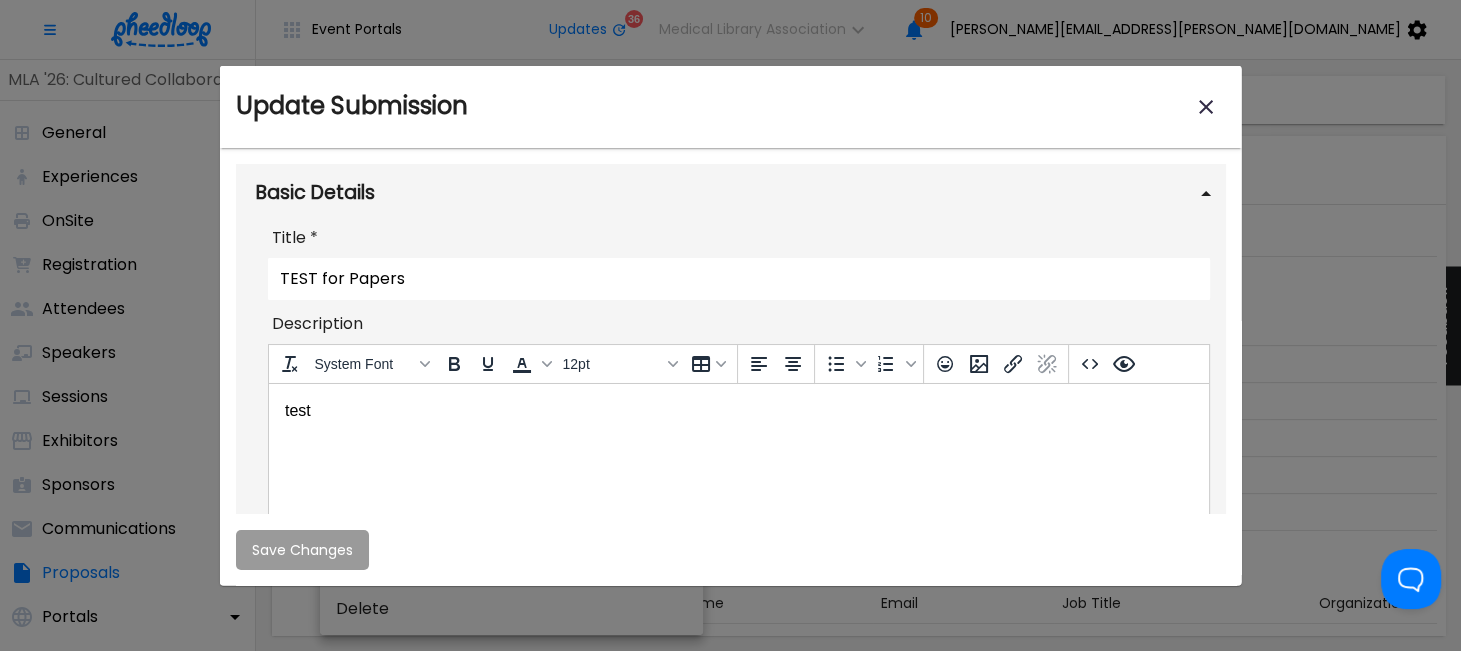 scroll, scrollTop: 0, scrollLeft: 0, axis: both 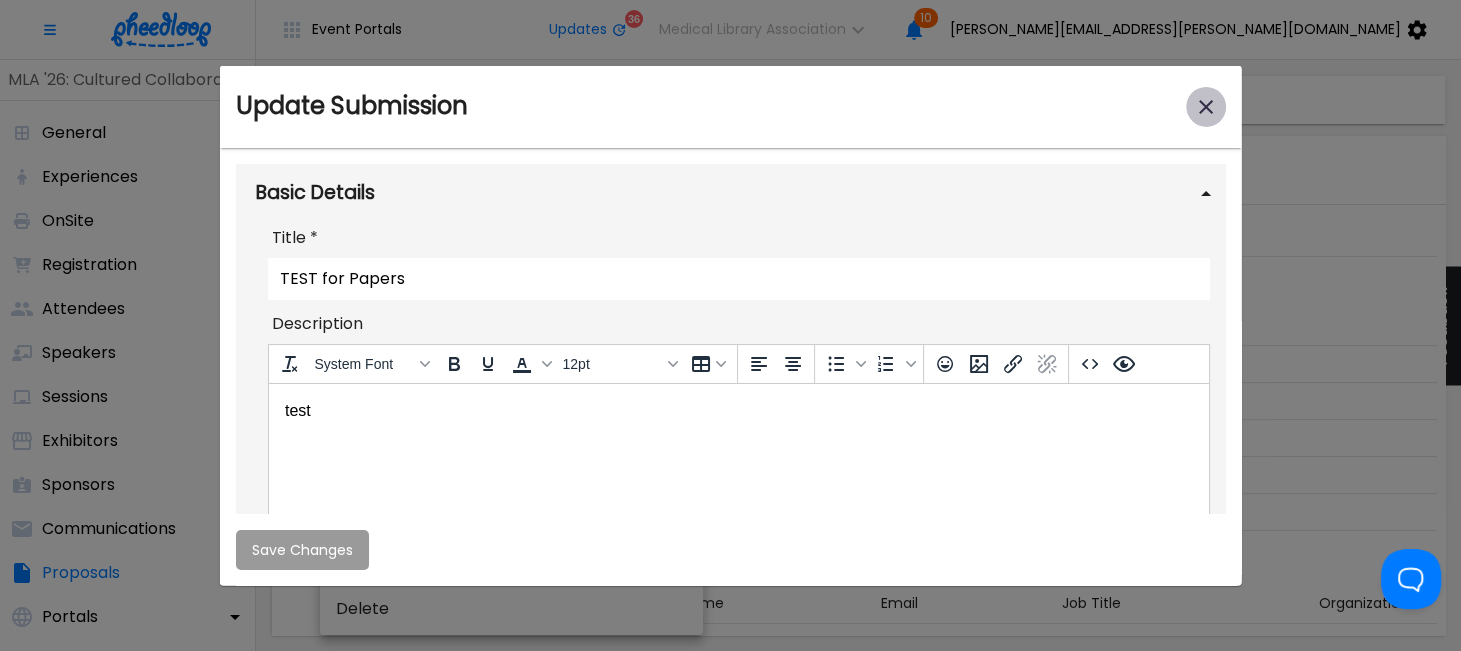 click at bounding box center (1206, 106) 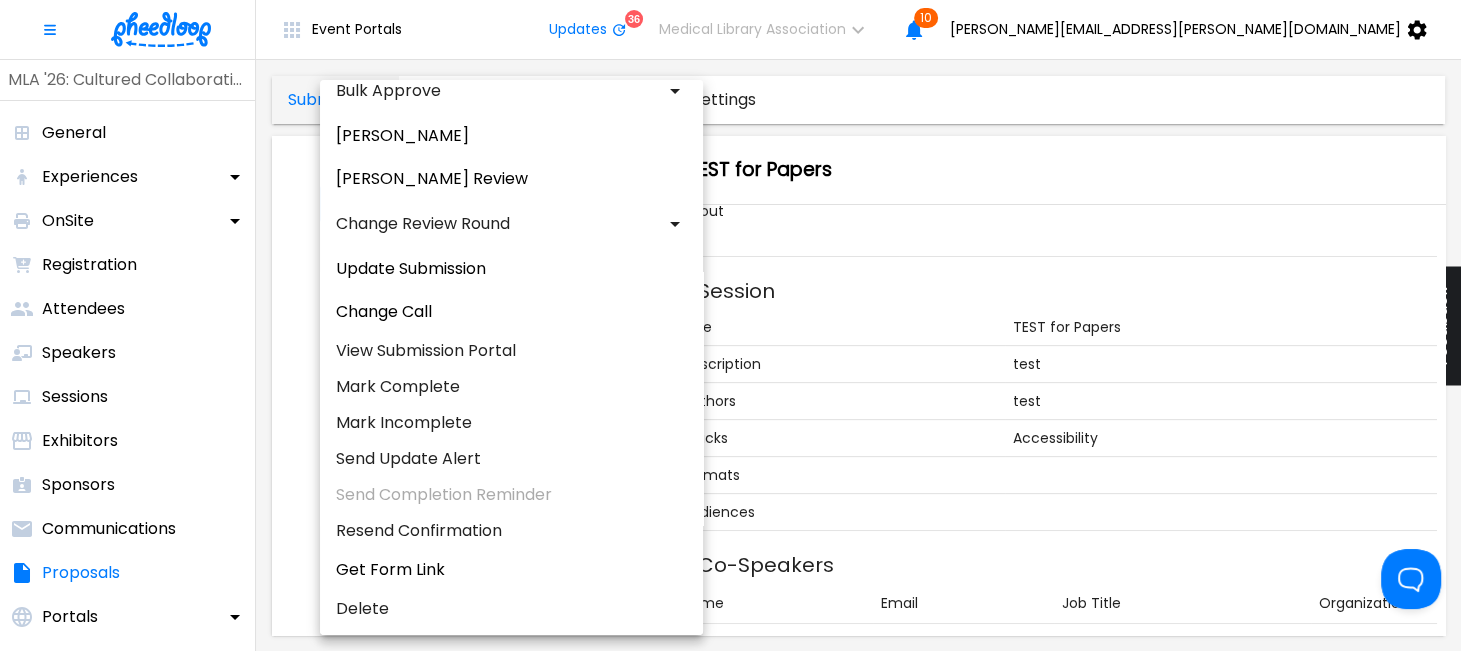 click at bounding box center (730, 325) 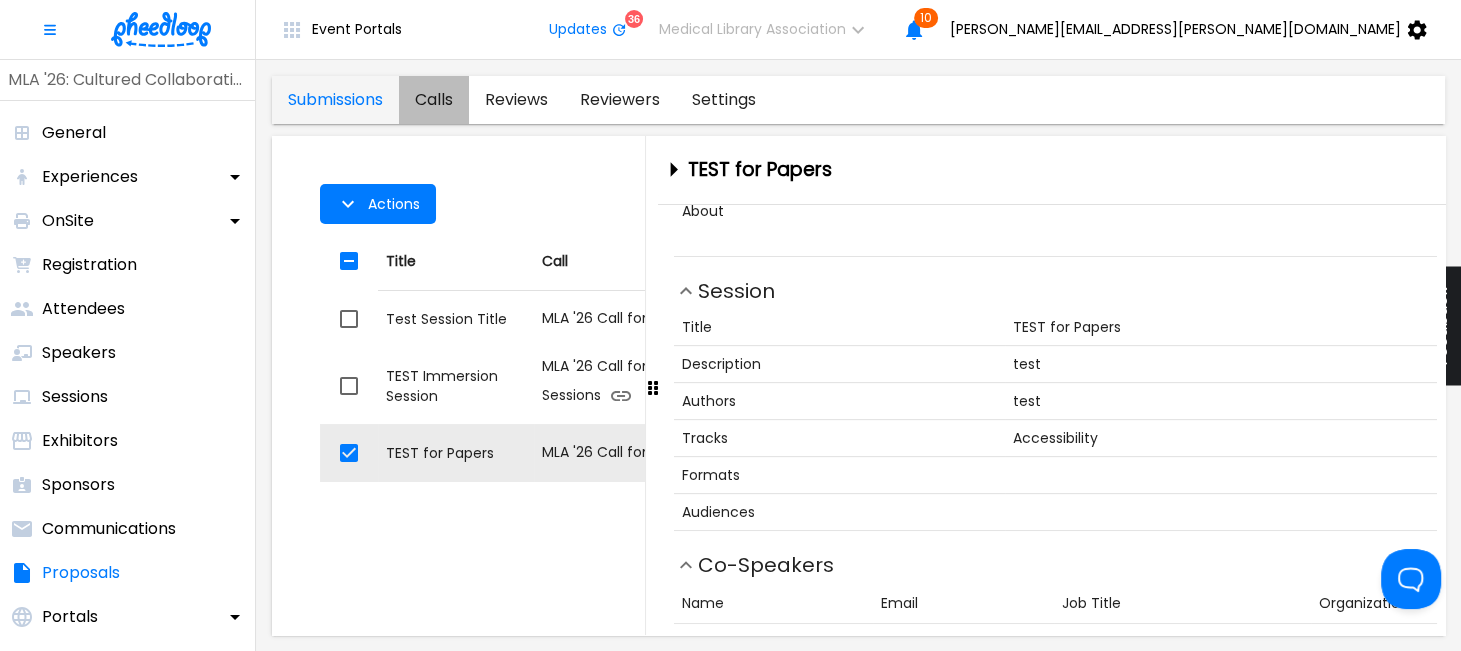 click on "calls" at bounding box center [434, 100] 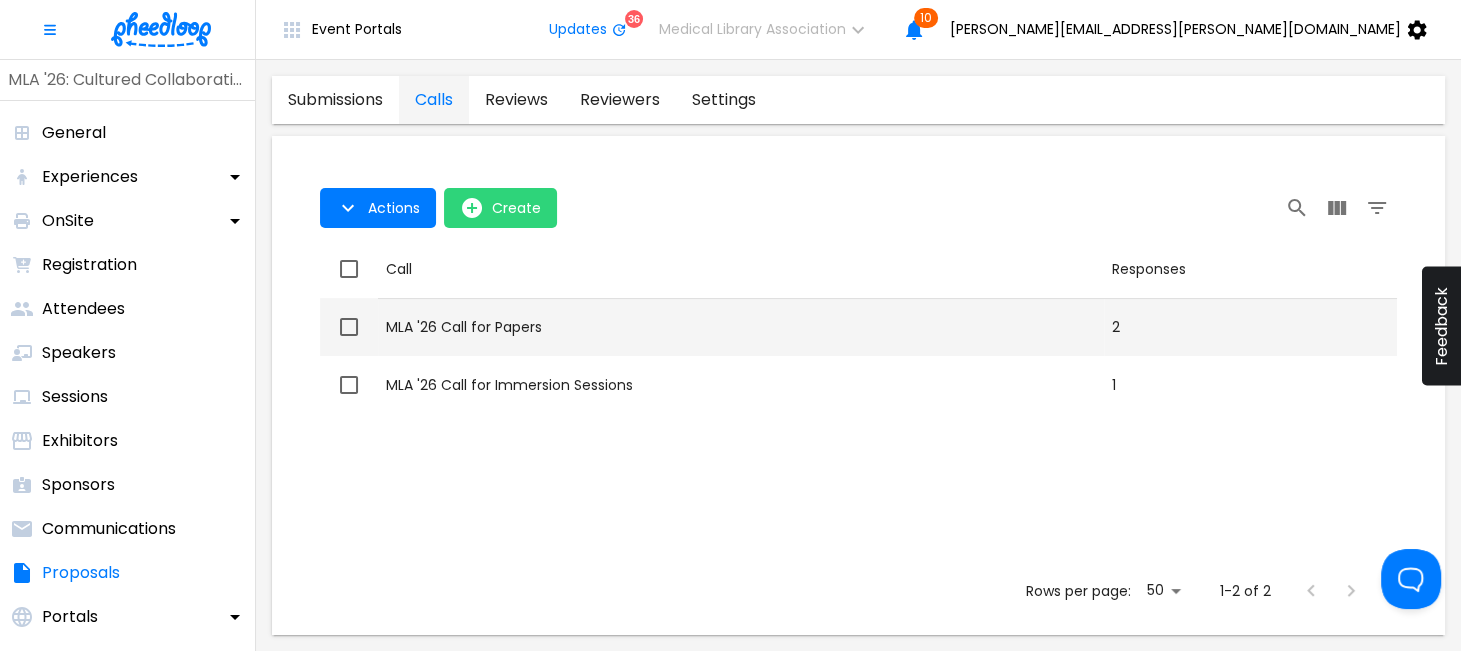 click on "MLA '26 Call for Papers" at bounding box center [741, 327] 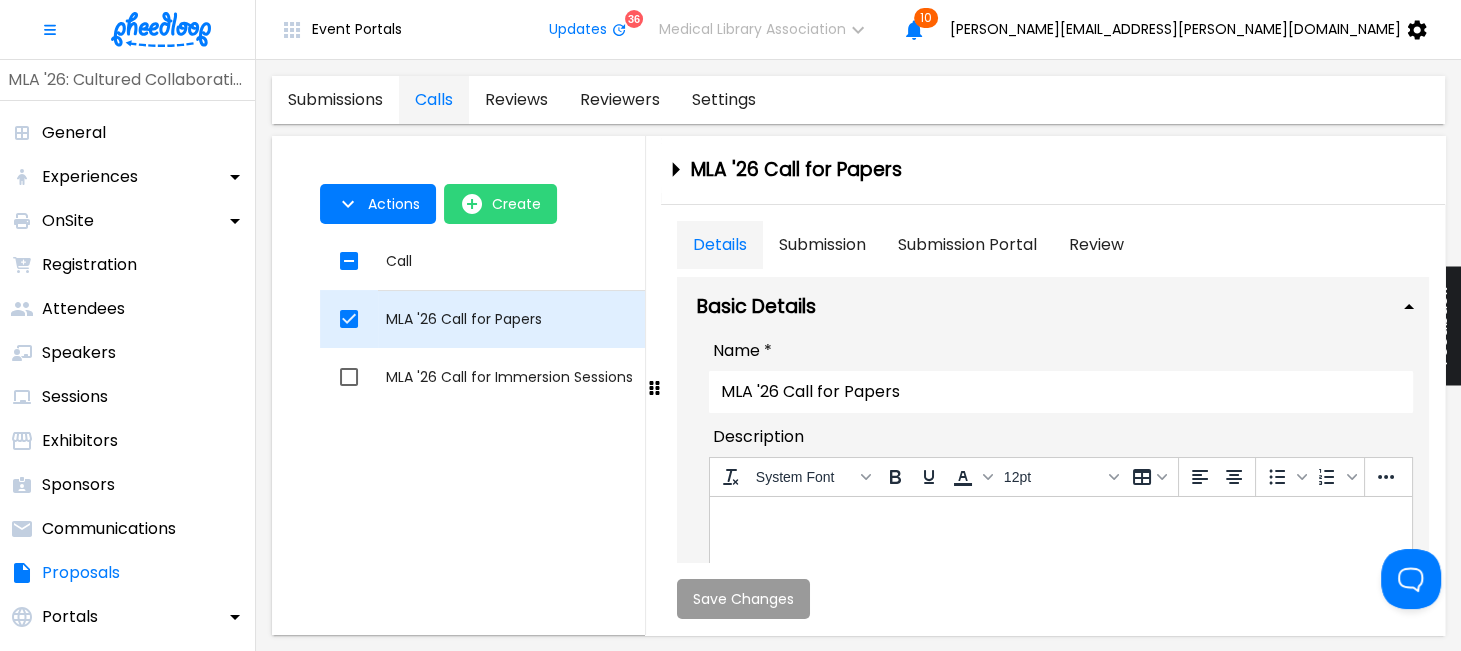 scroll, scrollTop: 0, scrollLeft: 0, axis: both 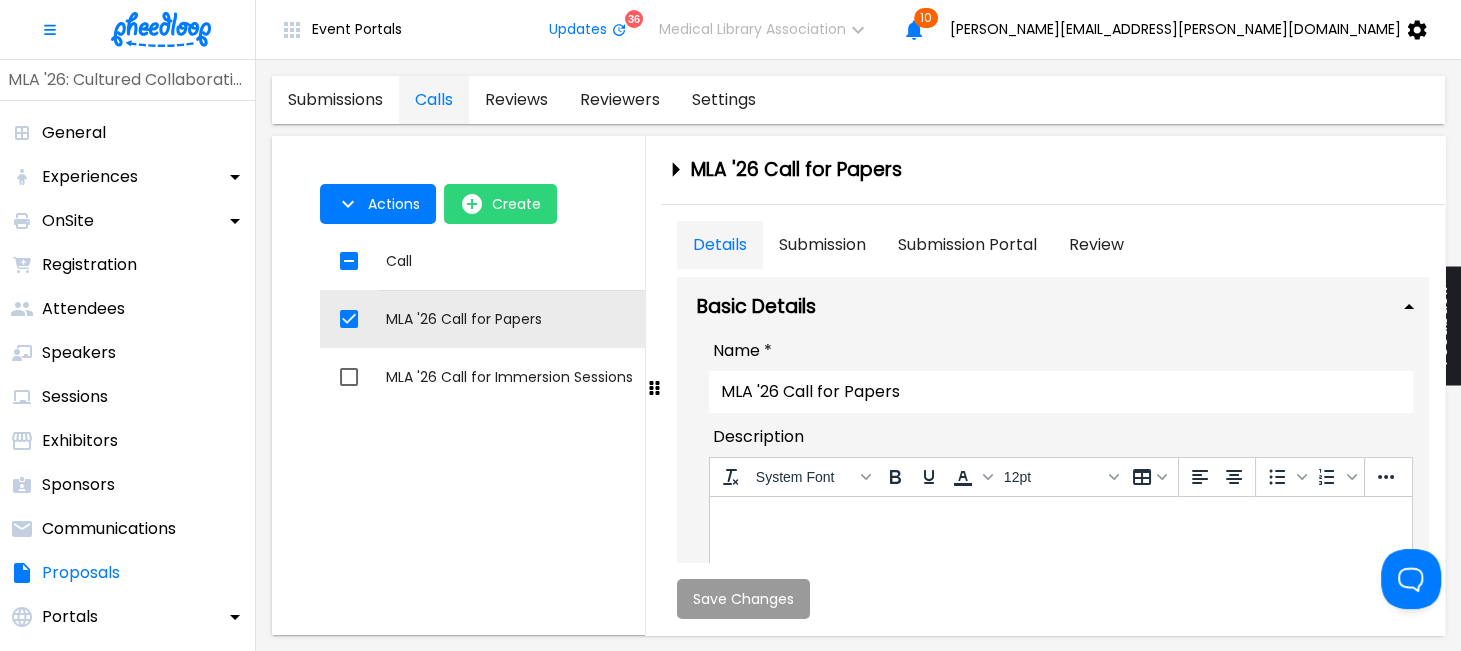 click on "Submission Portal" at bounding box center [967, 245] 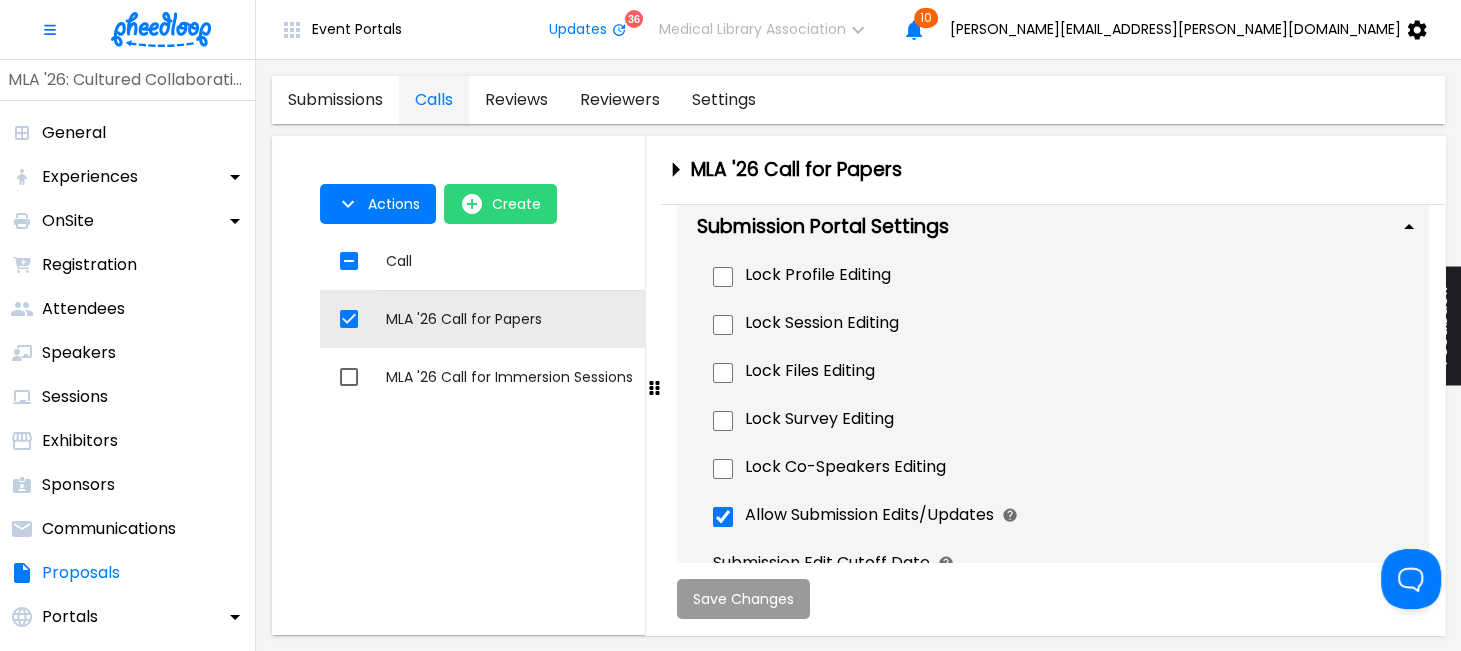 scroll, scrollTop: 0, scrollLeft: 0, axis: both 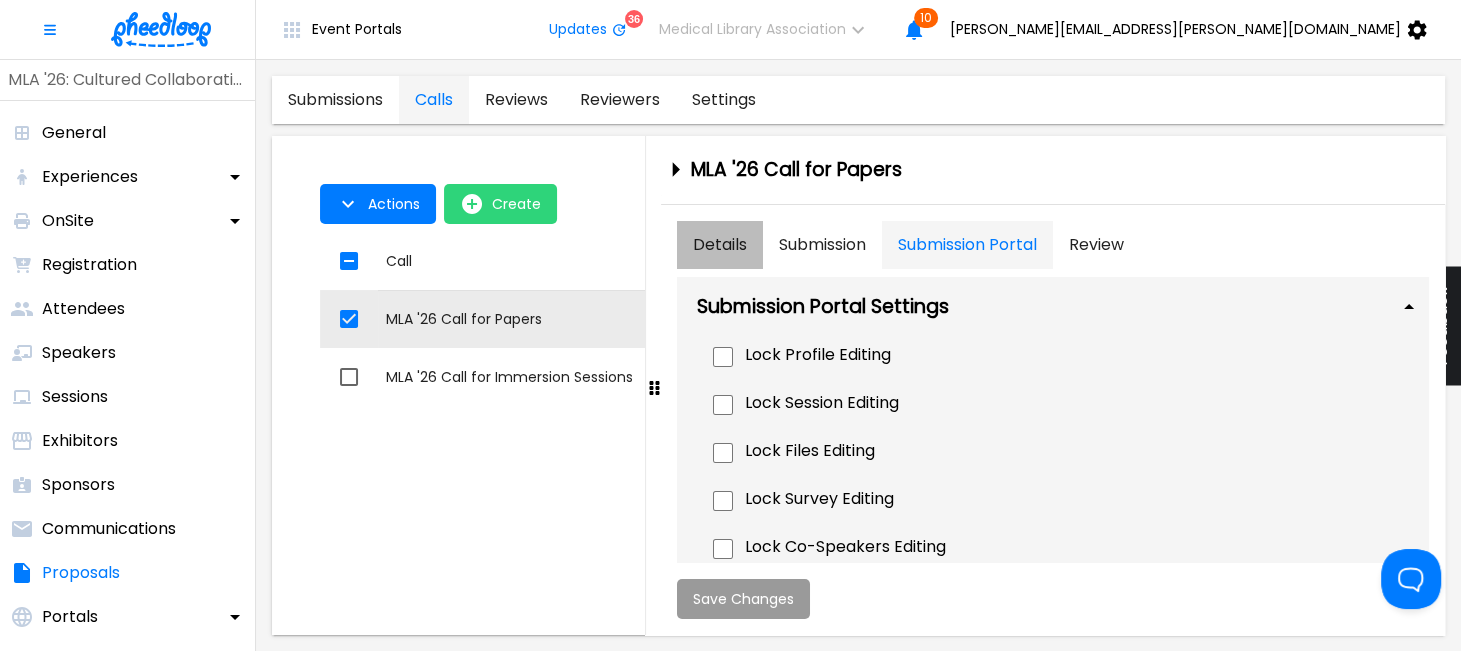 click on "Details" at bounding box center [720, 245] 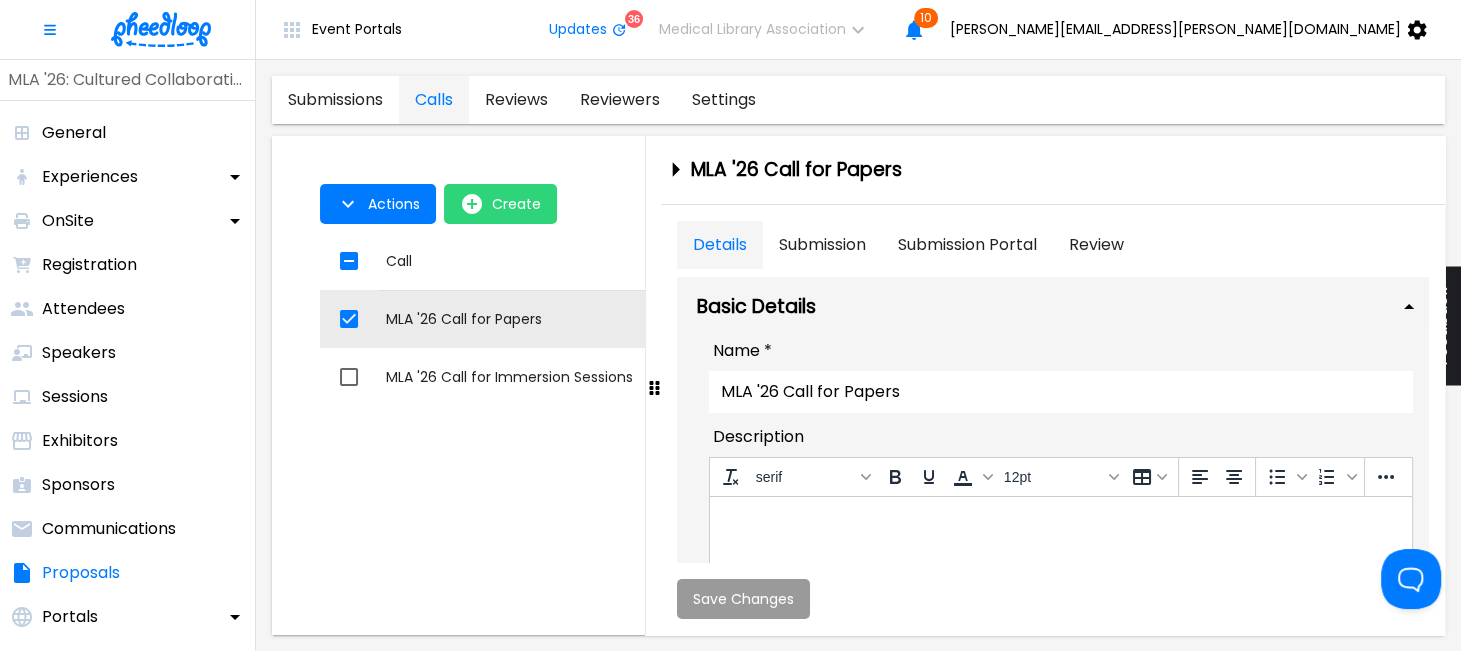 scroll, scrollTop: 0, scrollLeft: 0, axis: both 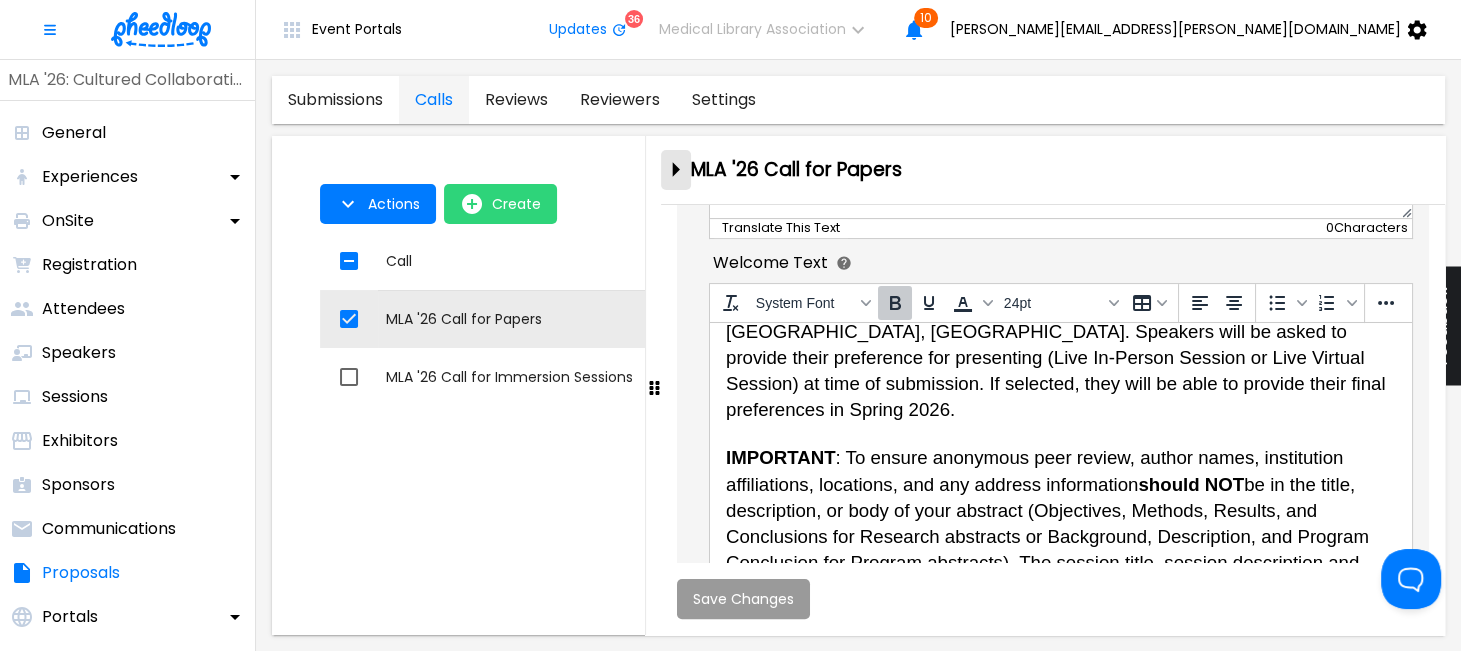 click 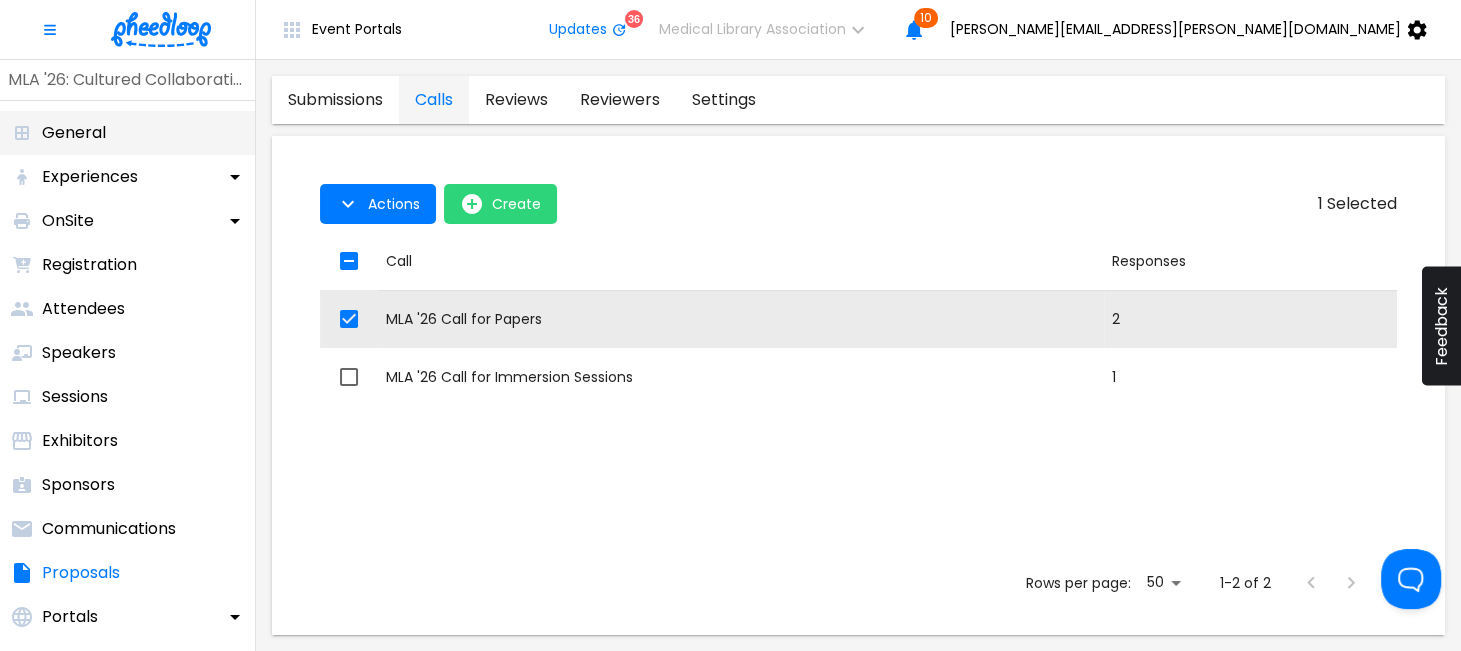 click on "General" at bounding box center [74, 133] 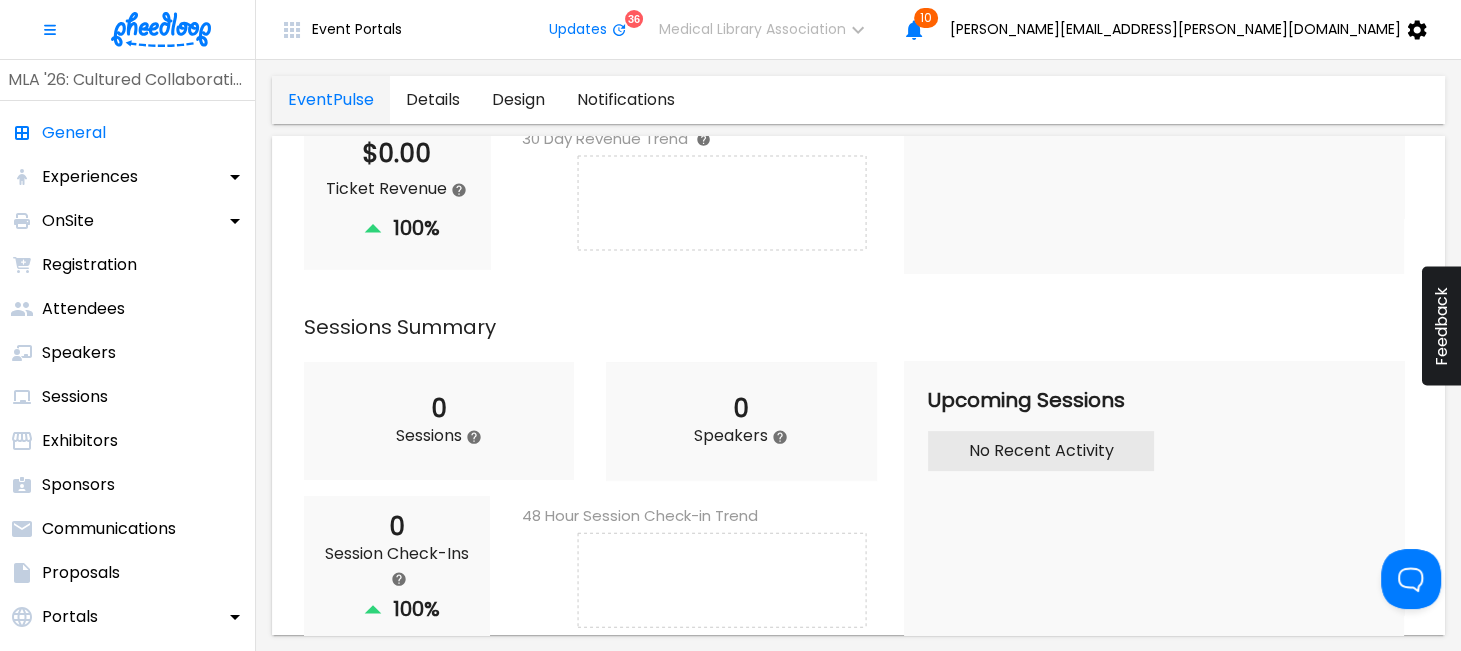scroll, scrollTop: 672, scrollLeft: 0, axis: vertical 